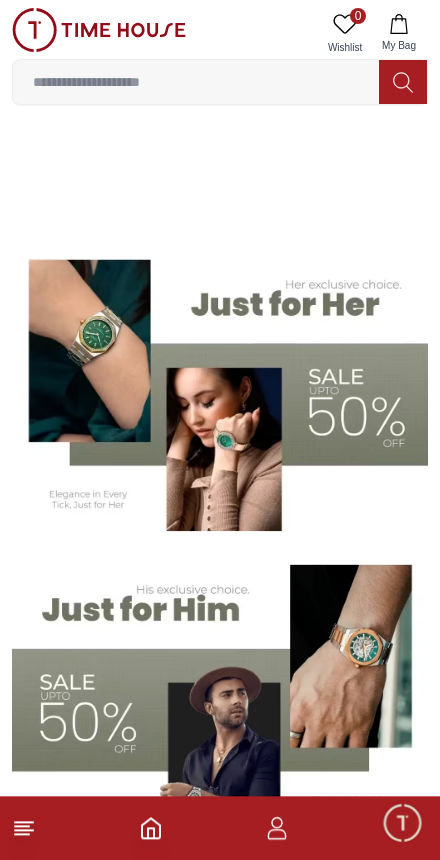 scroll, scrollTop: 51, scrollLeft: 0, axis: vertical 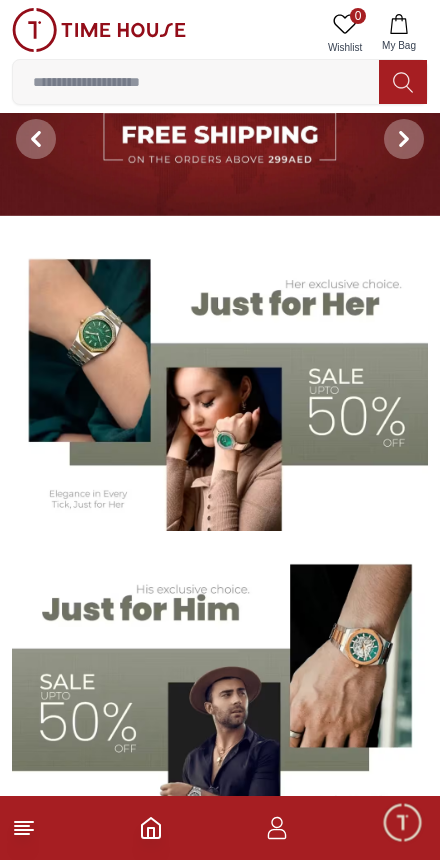 click at bounding box center (402, 822) 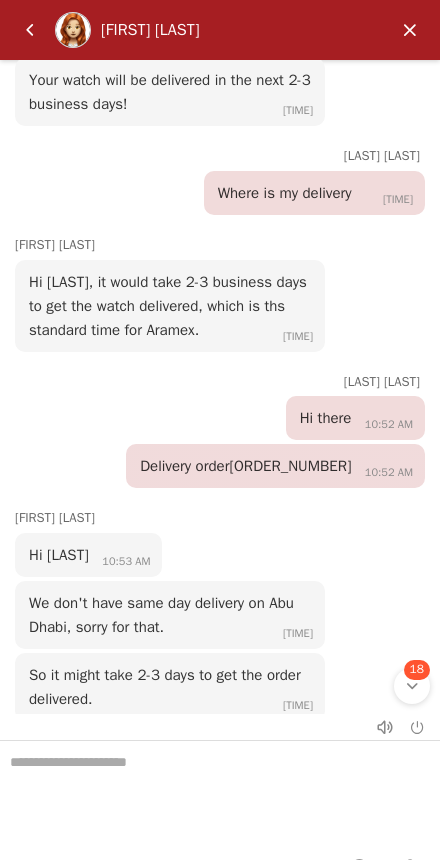 click at bounding box center [30, 30] 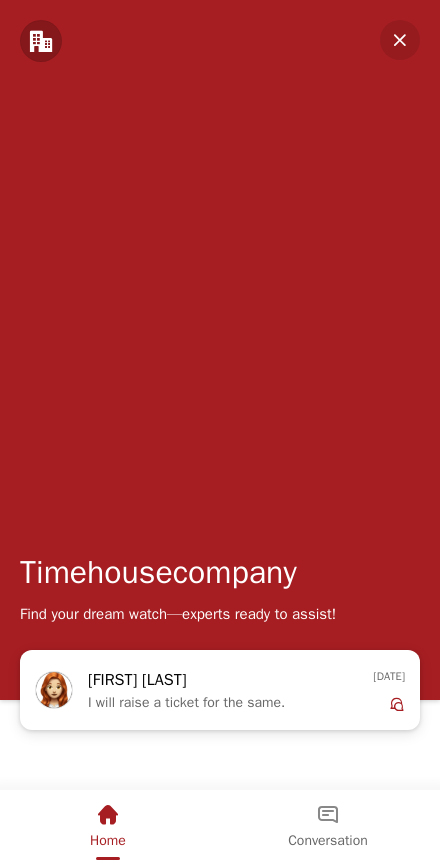 click at bounding box center [400, 40] 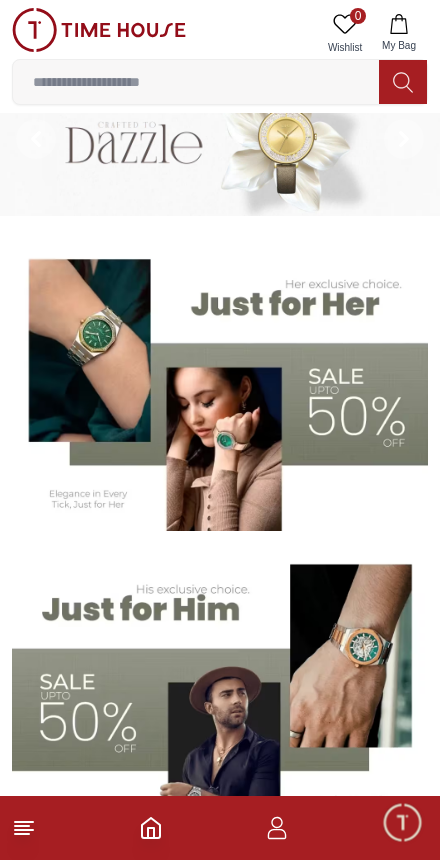 click 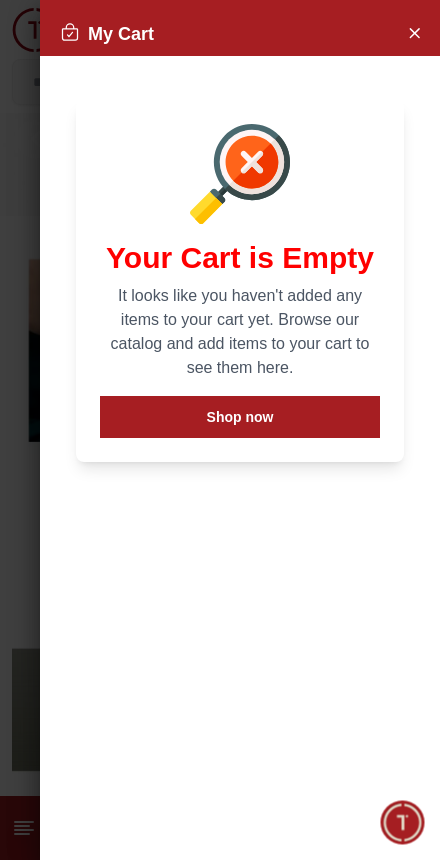 click at bounding box center (414, 32) 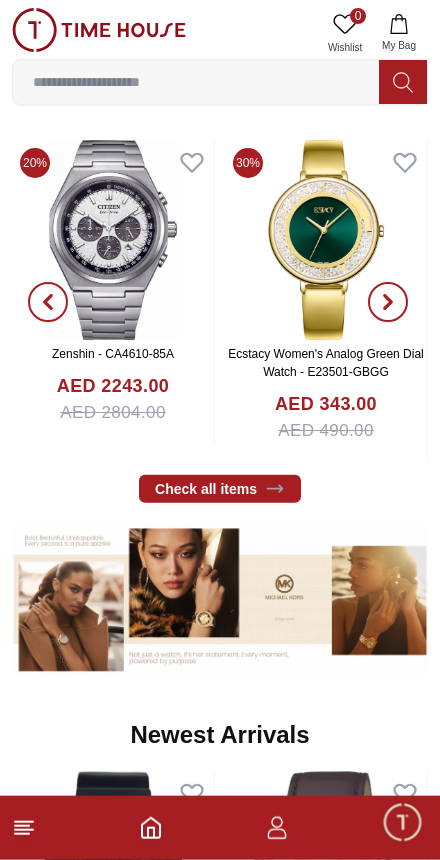 scroll, scrollTop: 910, scrollLeft: 0, axis: vertical 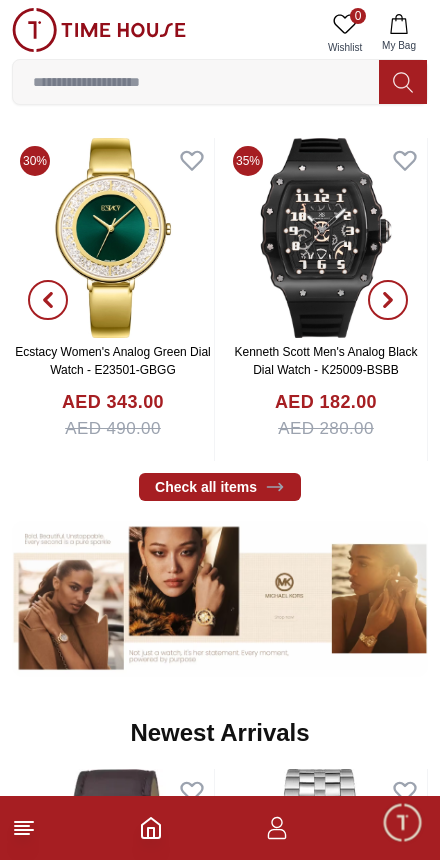 click 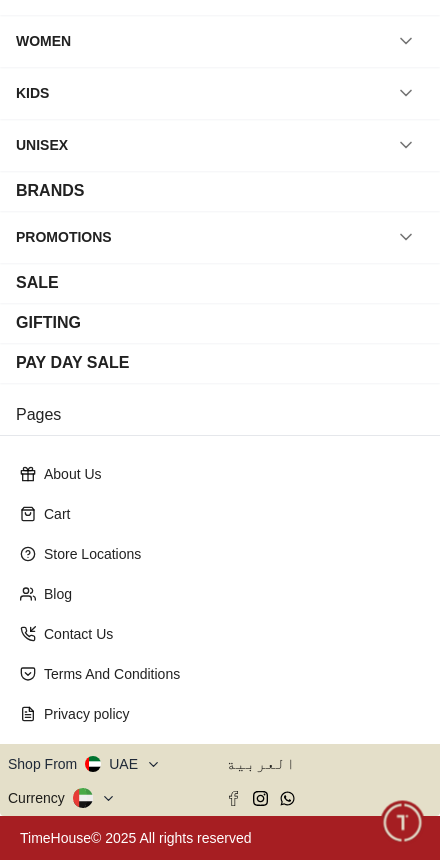 scroll, scrollTop: 113, scrollLeft: 0, axis: vertical 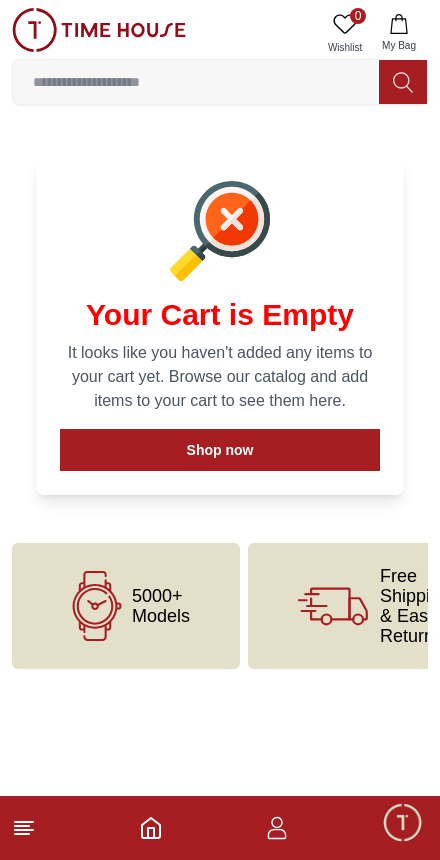 click 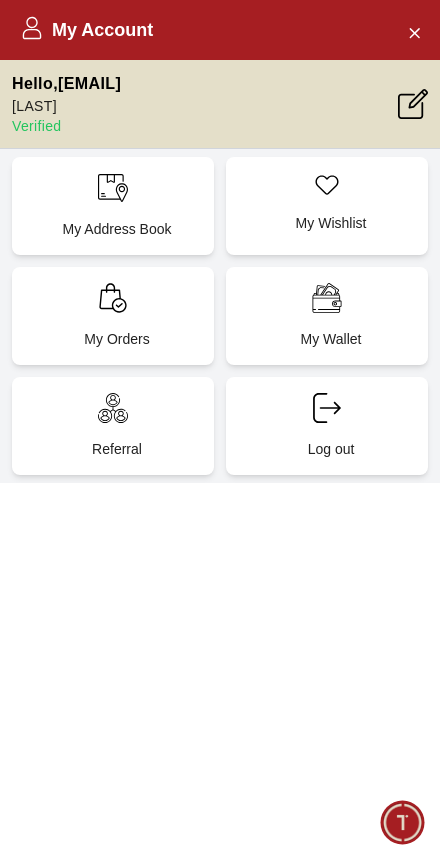 click on "My Orders" at bounding box center (113, 316) 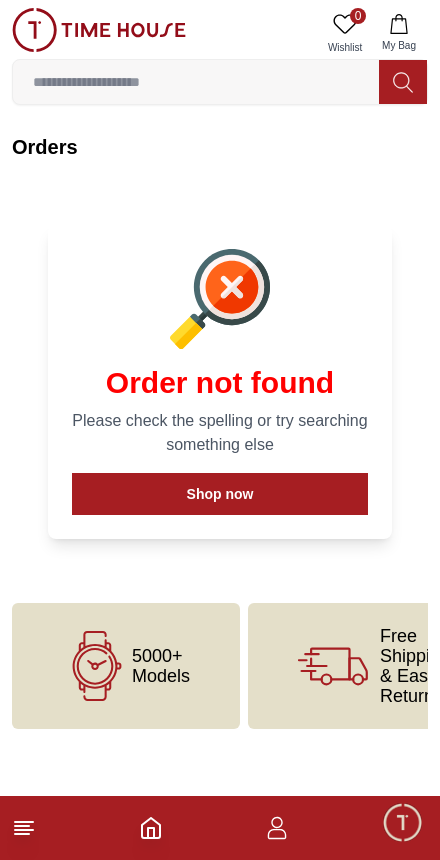 click 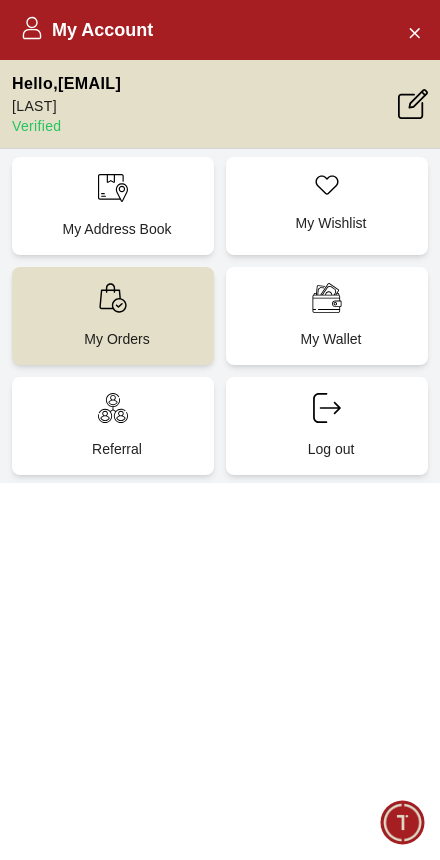 click on "My Wallet" at bounding box center [327, 316] 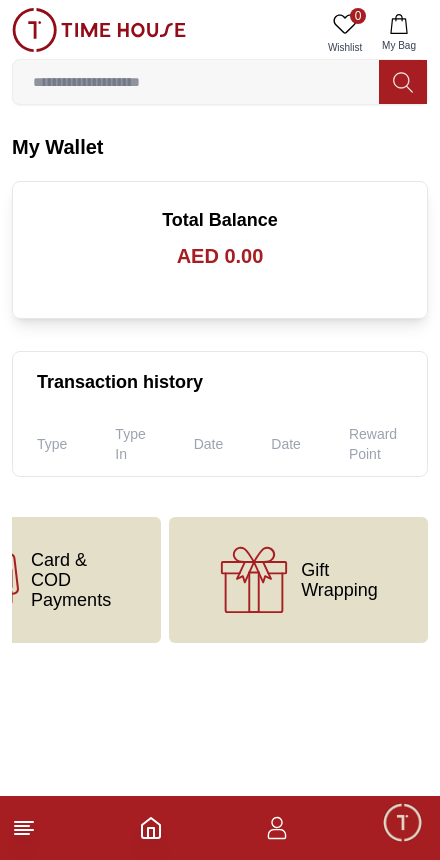 scroll, scrollTop: 0, scrollLeft: 609, axis: horizontal 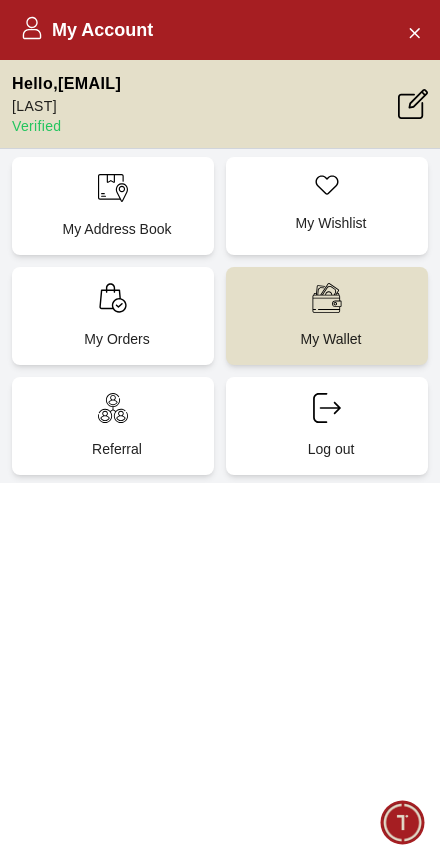 click 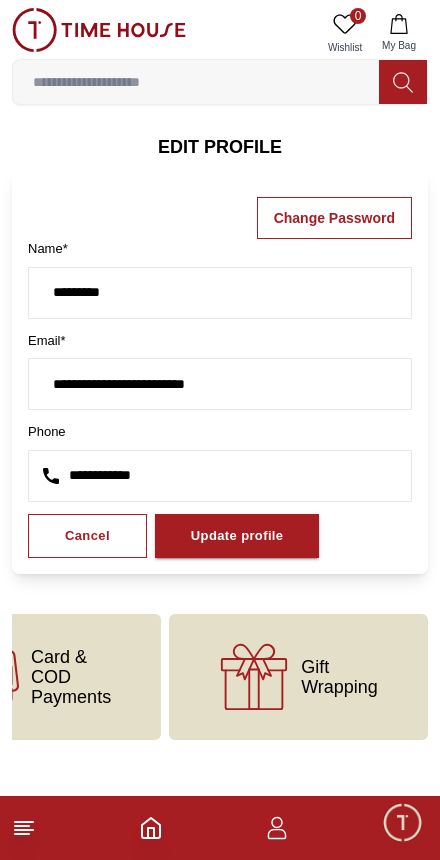 click 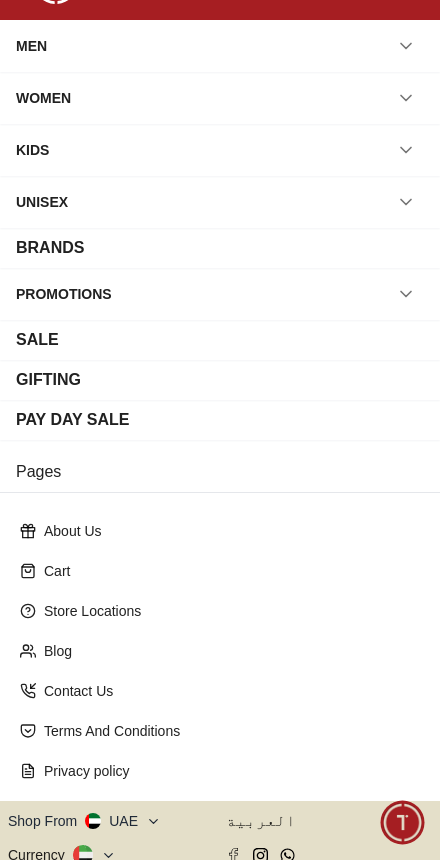 scroll, scrollTop: 56, scrollLeft: 0, axis: vertical 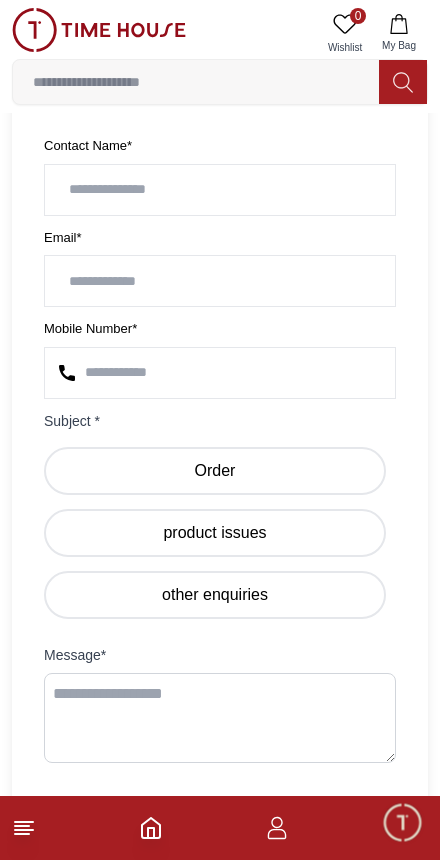 click 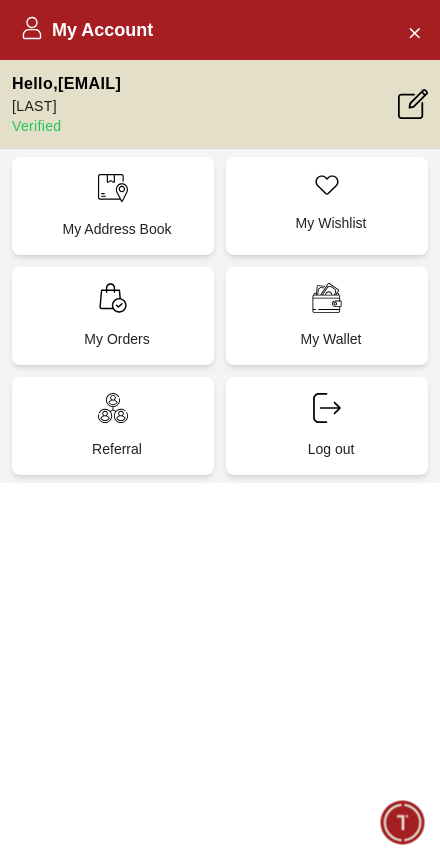 click on "My Orders" at bounding box center [113, 316] 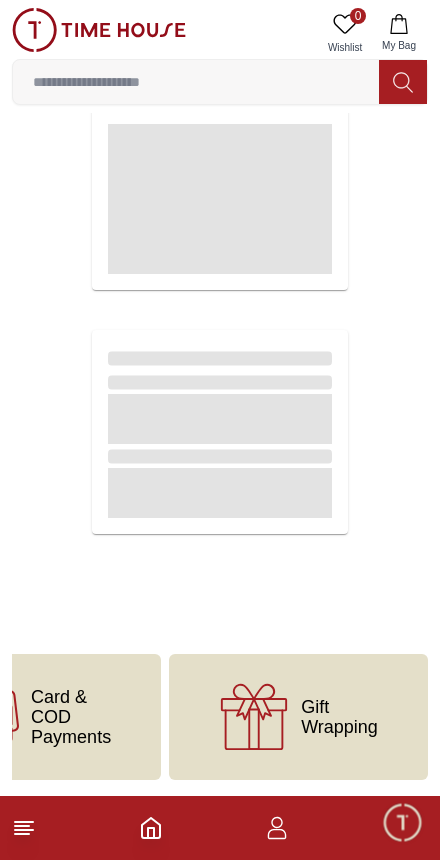 scroll, scrollTop: 0, scrollLeft: 0, axis: both 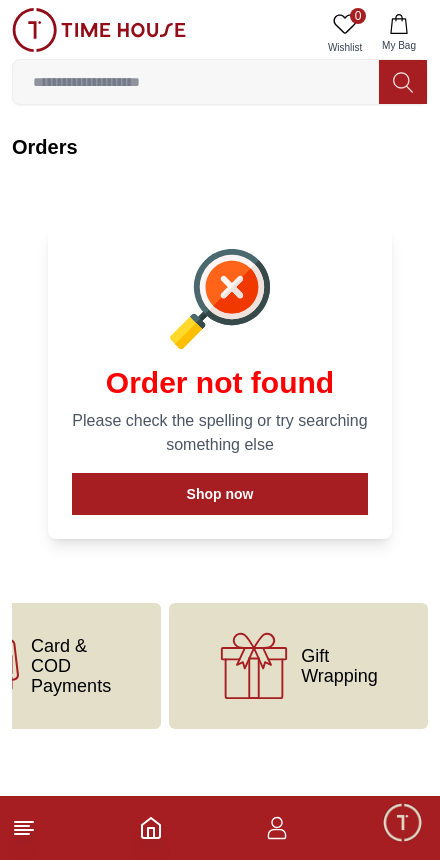 click at bounding box center [220, 828] 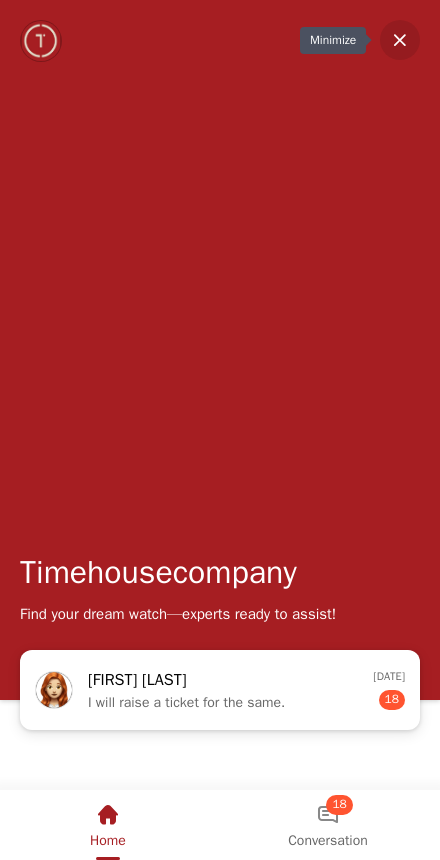 click at bounding box center [400, 40] 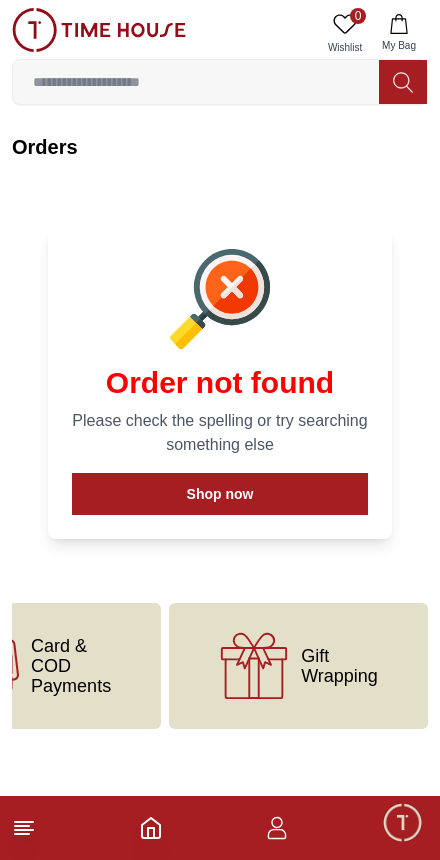 click at bounding box center (402, 822) 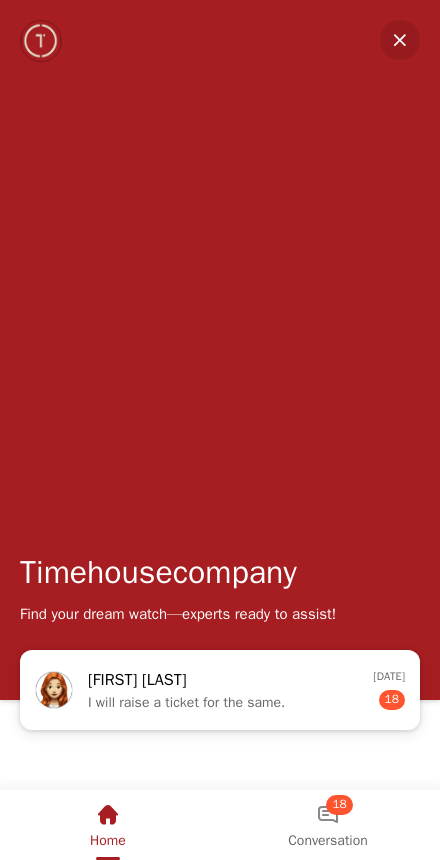 click on "18" at bounding box center (339, 805) 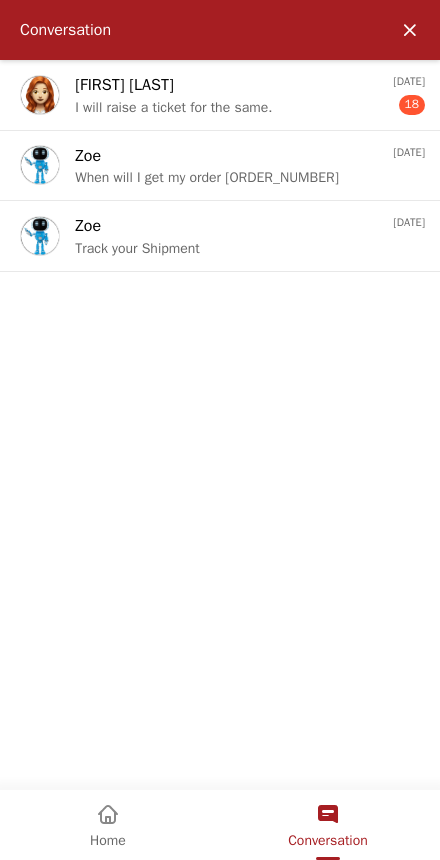 click at bounding box center [108, 815] 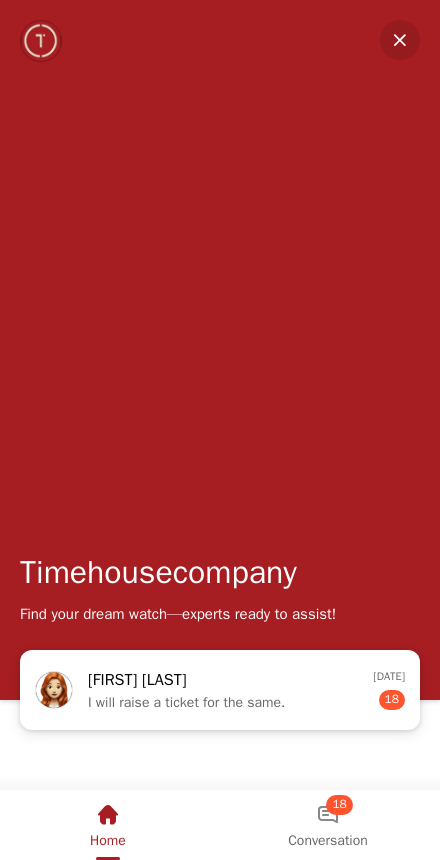 click on "Timehousecompany Find your dream watch—experts ready to assist!" at bounding box center (220, 325) 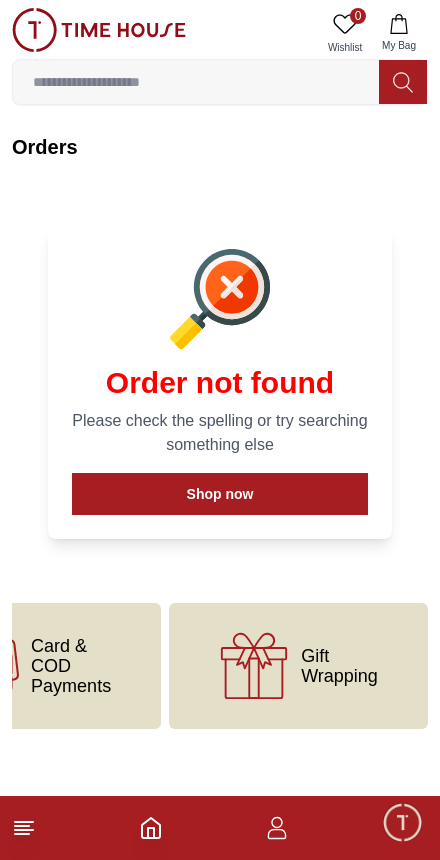 click 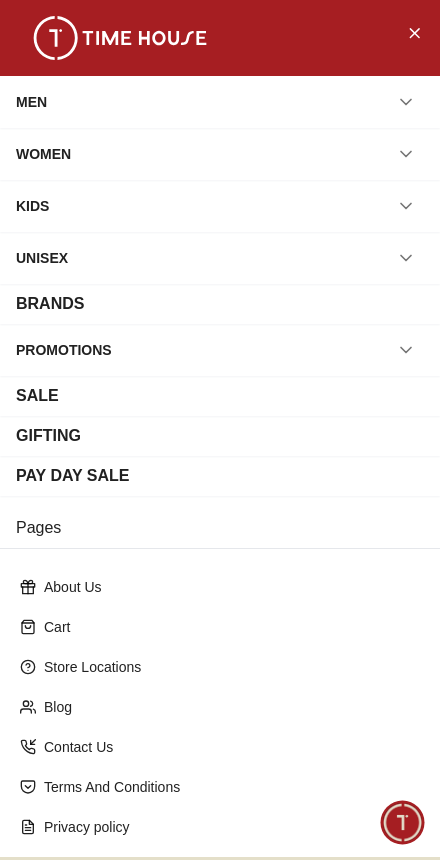 scroll, scrollTop: 0, scrollLeft: 0, axis: both 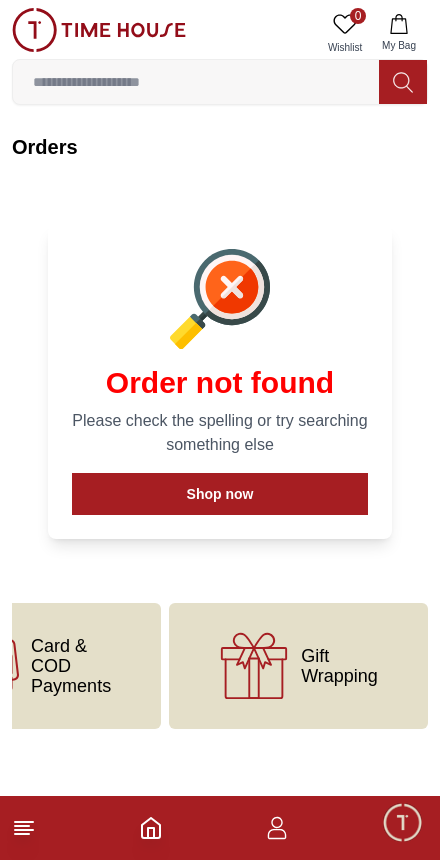 click 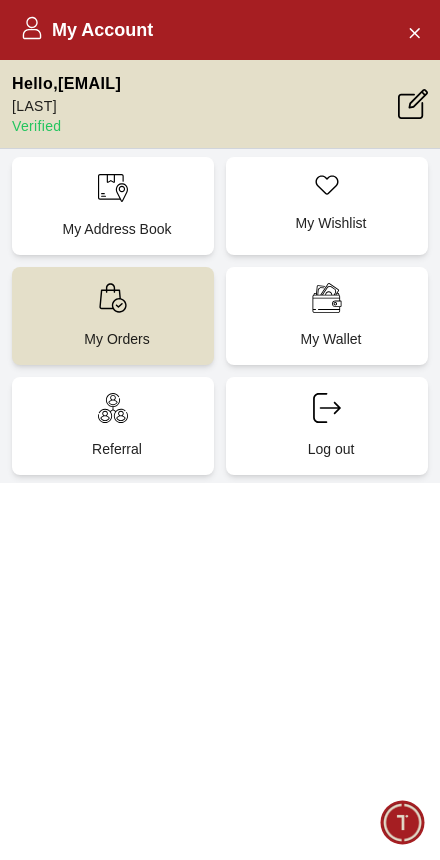 click on "My Orders" at bounding box center [113, 316] 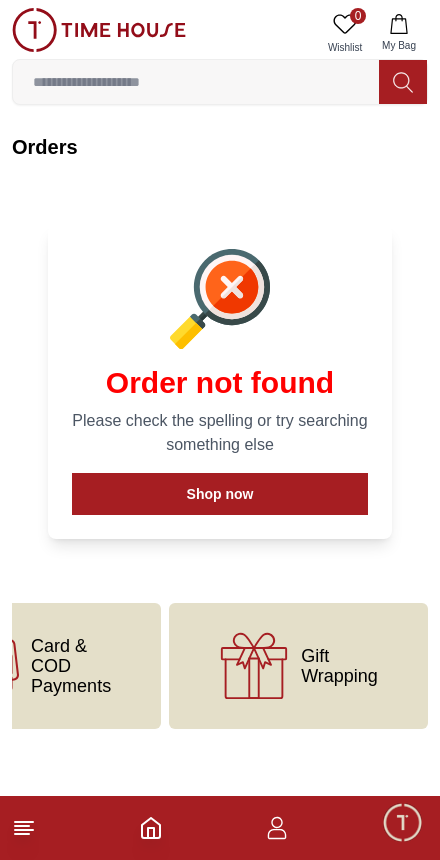 click on "Shop now" at bounding box center [220, 494] 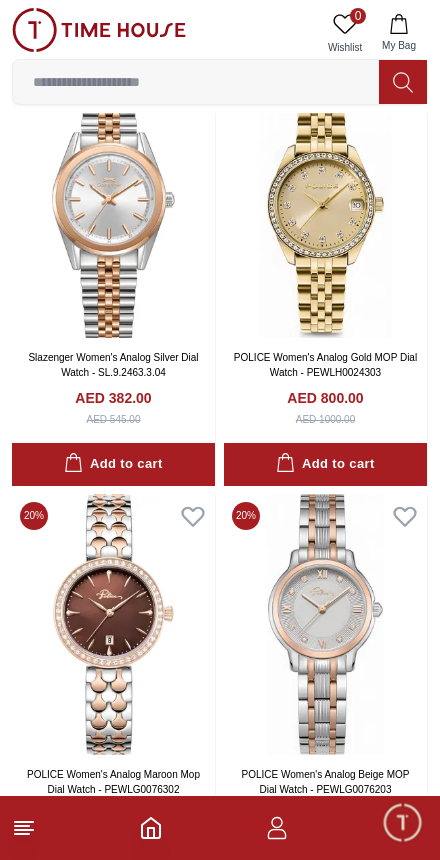 scroll, scrollTop: 0, scrollLeft: 0, axis: both 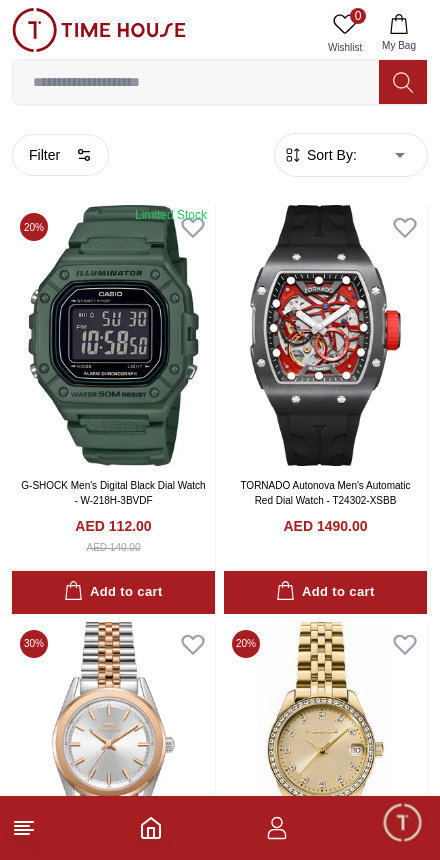 click 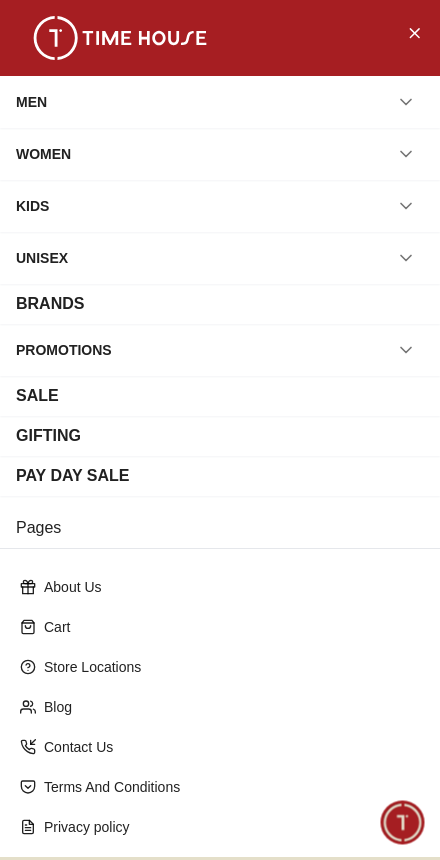 click 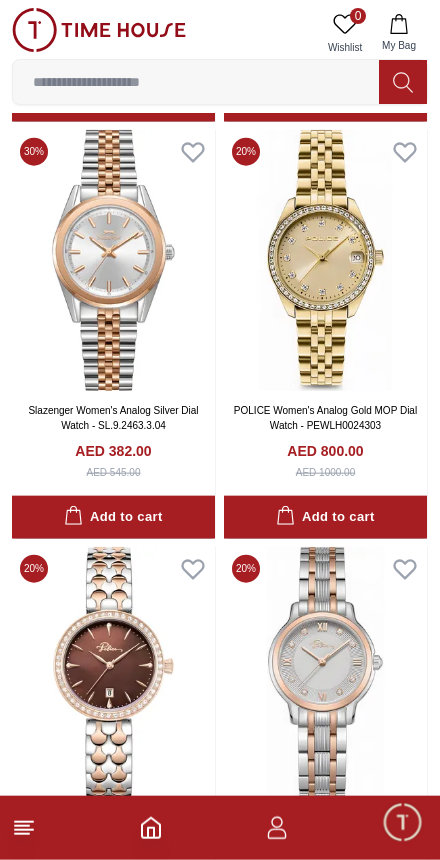 scroll, scrollTop: 494, scrollLeft: 0, axis: vertical 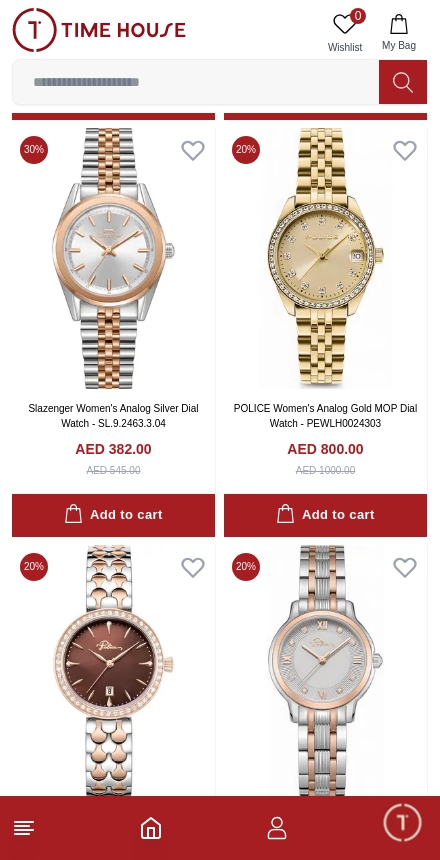 click at bounding box center [220, 828] 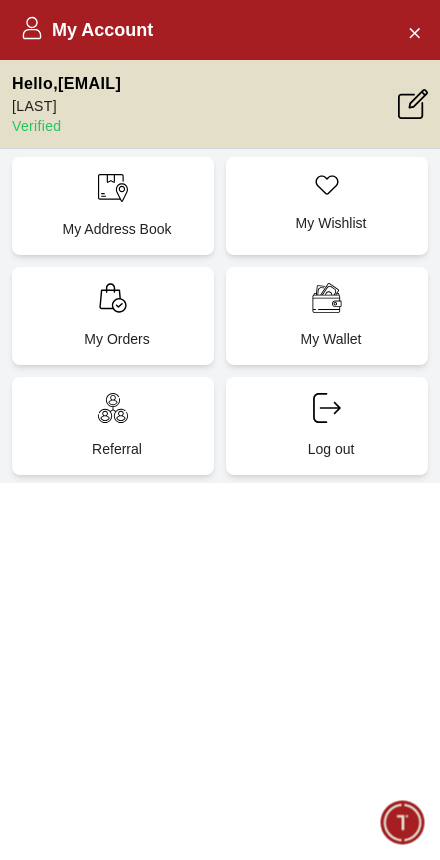 click on "My Wallet" at bounding box center (327, 316) 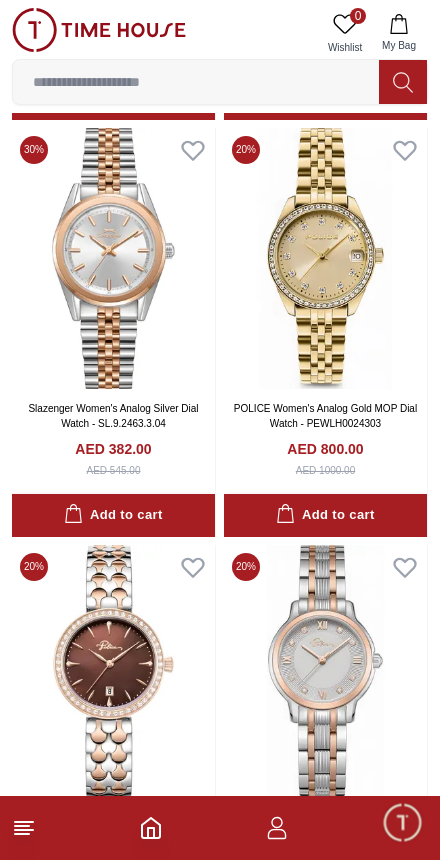 scroll, scrollTop: 0, scrollLeft: 0, axis: both 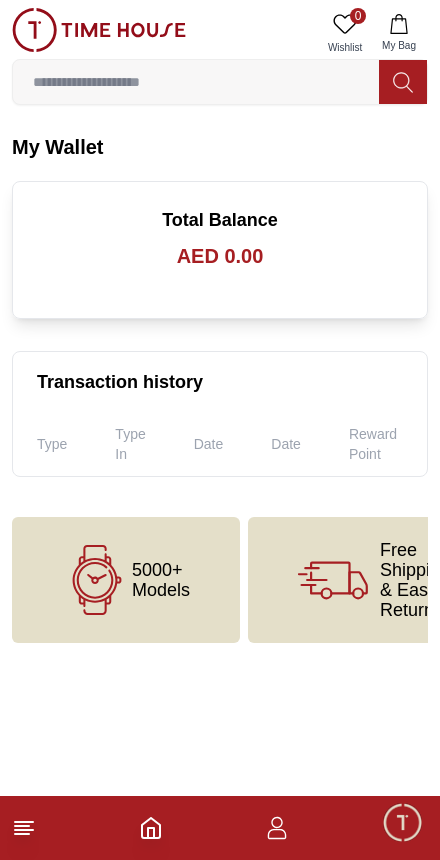 click on "My Bag" at bounding box center [399, 45] 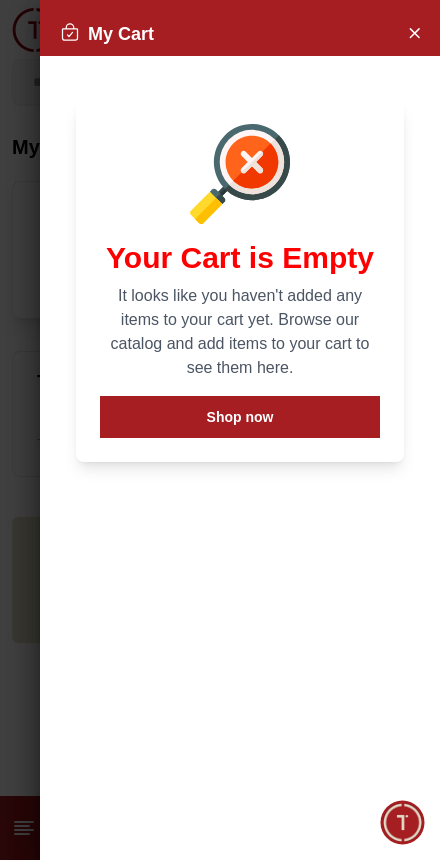 scroll, scrollTop: 0, scrollLeft: 0, axis: both 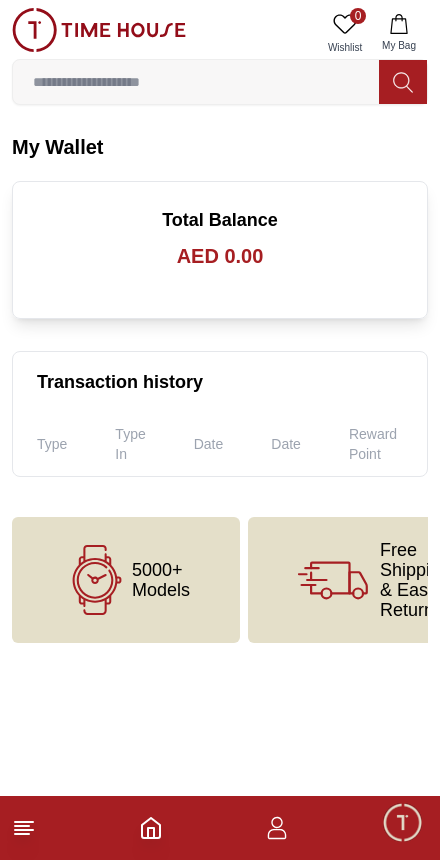 click at bounding box center [220, 828] 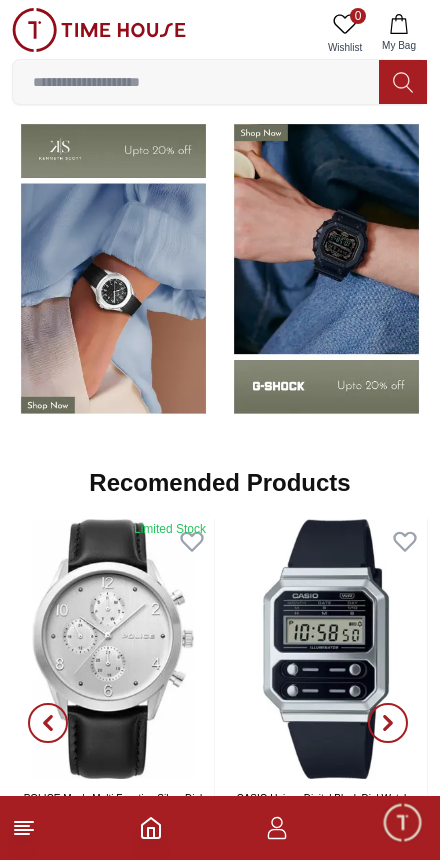 scroll, scrollTop: 2111, scrollLeft: 0, axis: vertical 